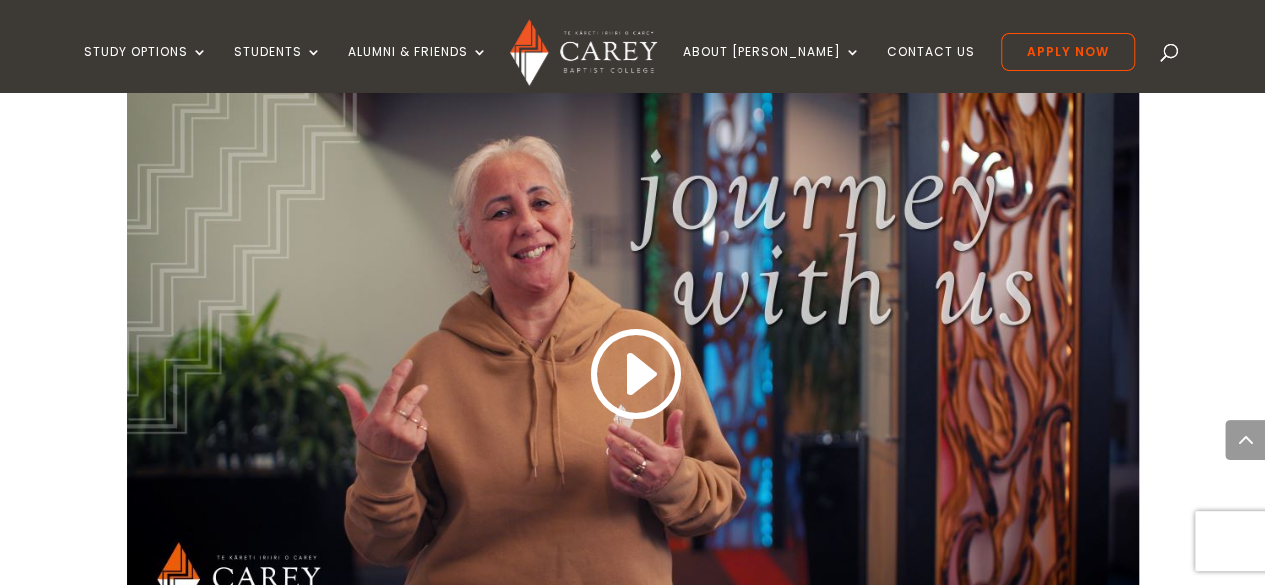 scroll, scrollTop: 1770, scrollLeft: 0, axis: vertical 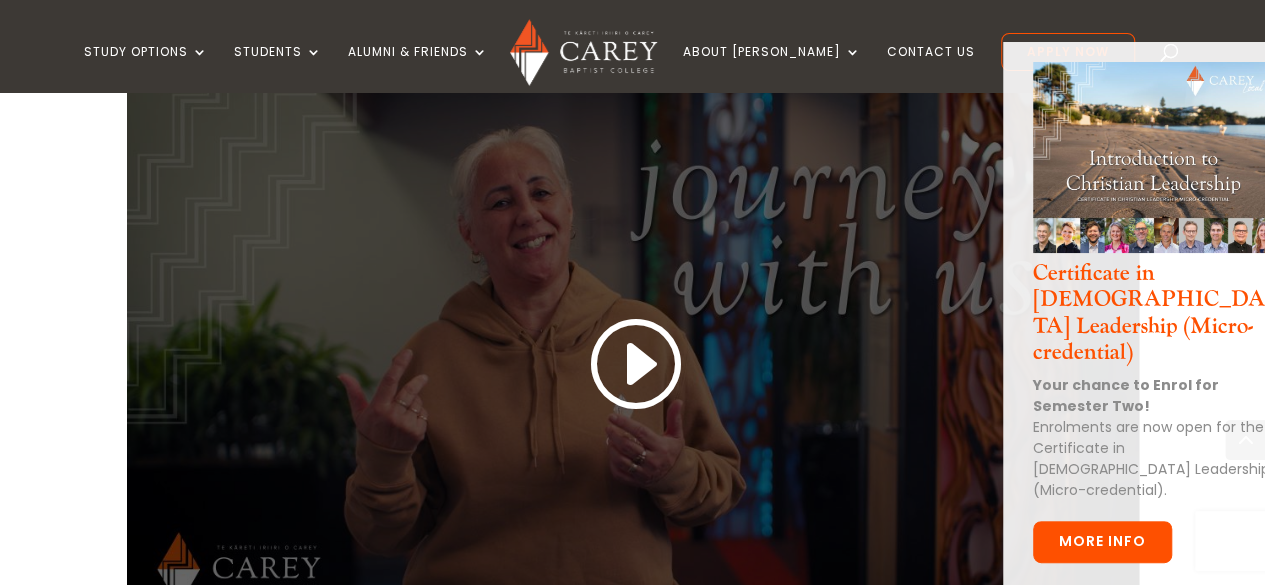 click at bounding box center [633, 364] 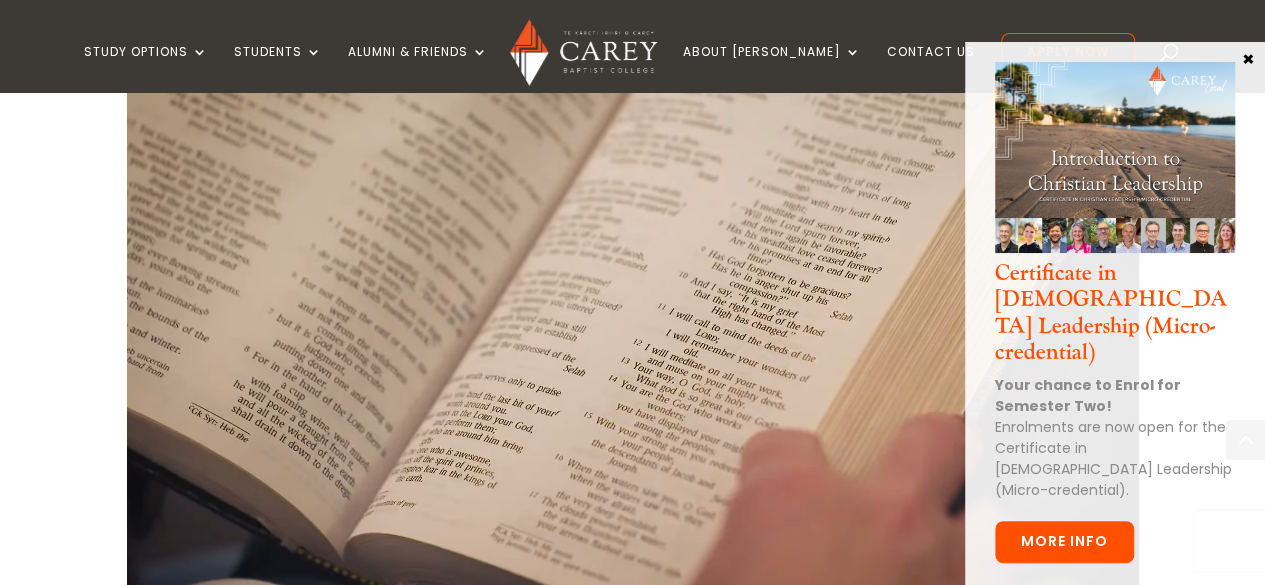 click on "×" at bounding box center (1248, 58) 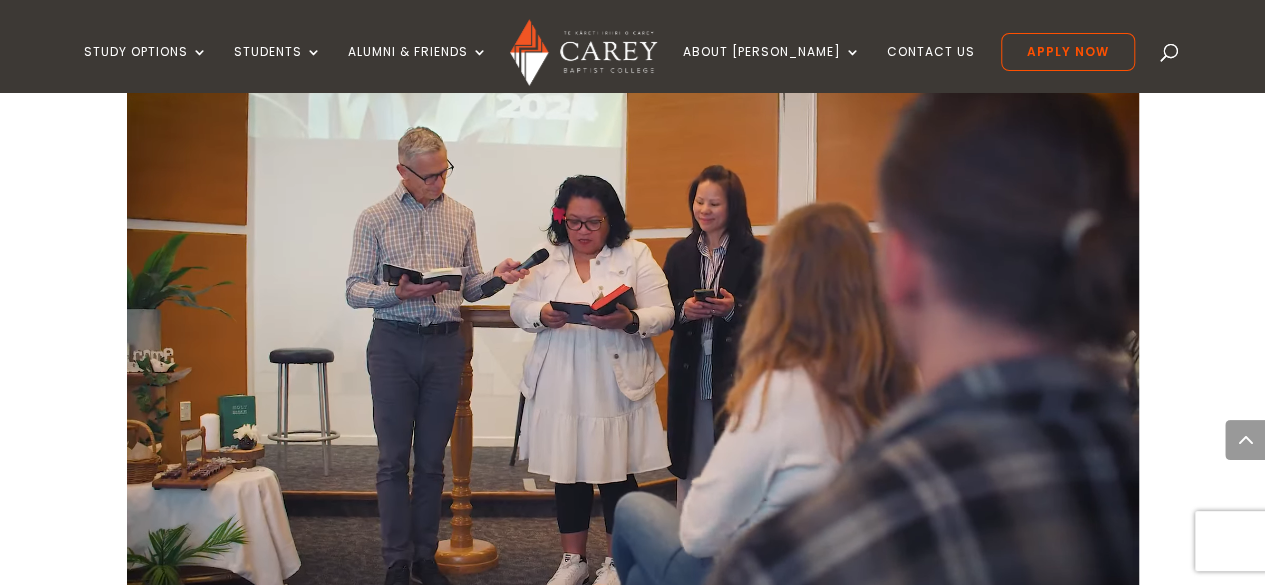 click on "Journey with us" at bounding box center [632, 295] 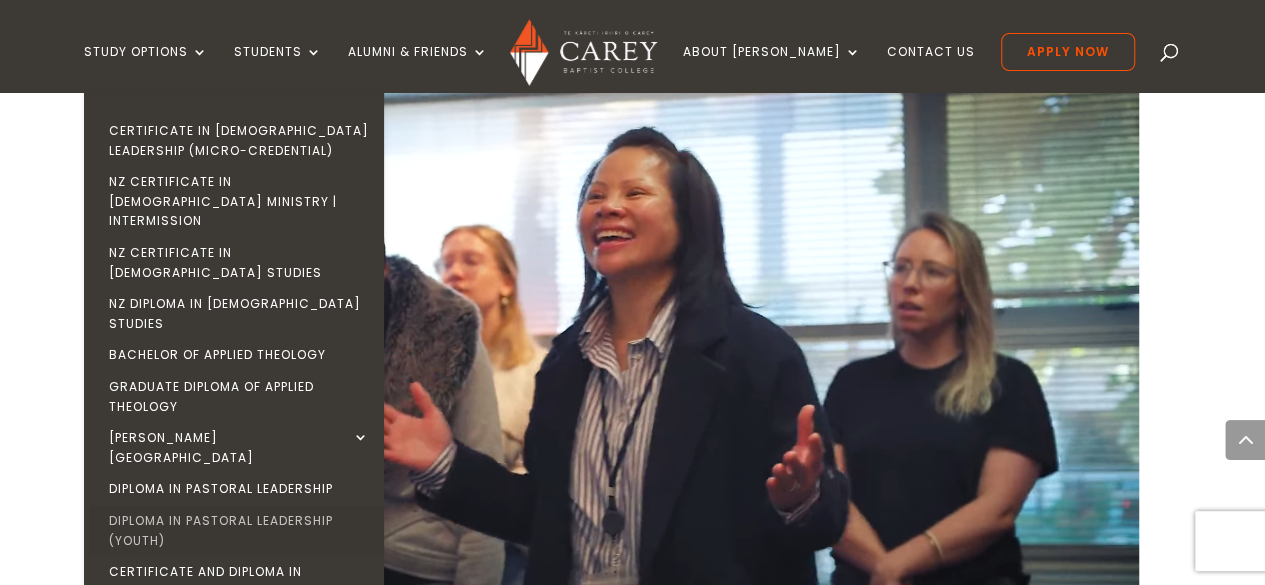 click on "Diploma in Pastoral Leadership (Youth)" at bounding box center (239, 530) 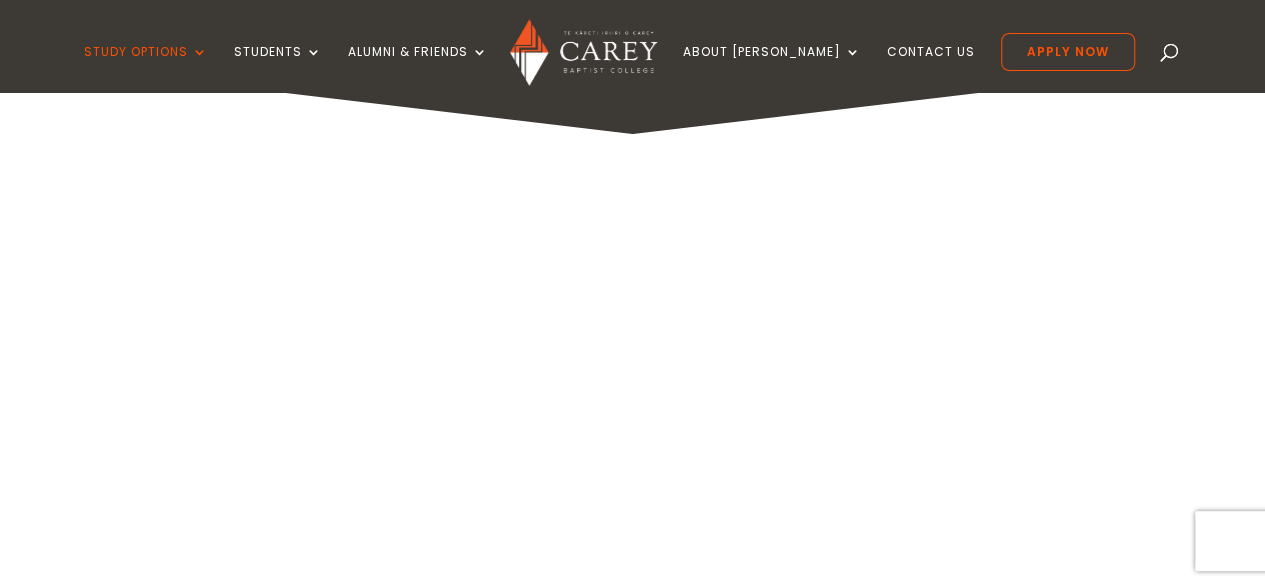 scroll, scrollTop: 0, scrollLeft: 0, axis: both 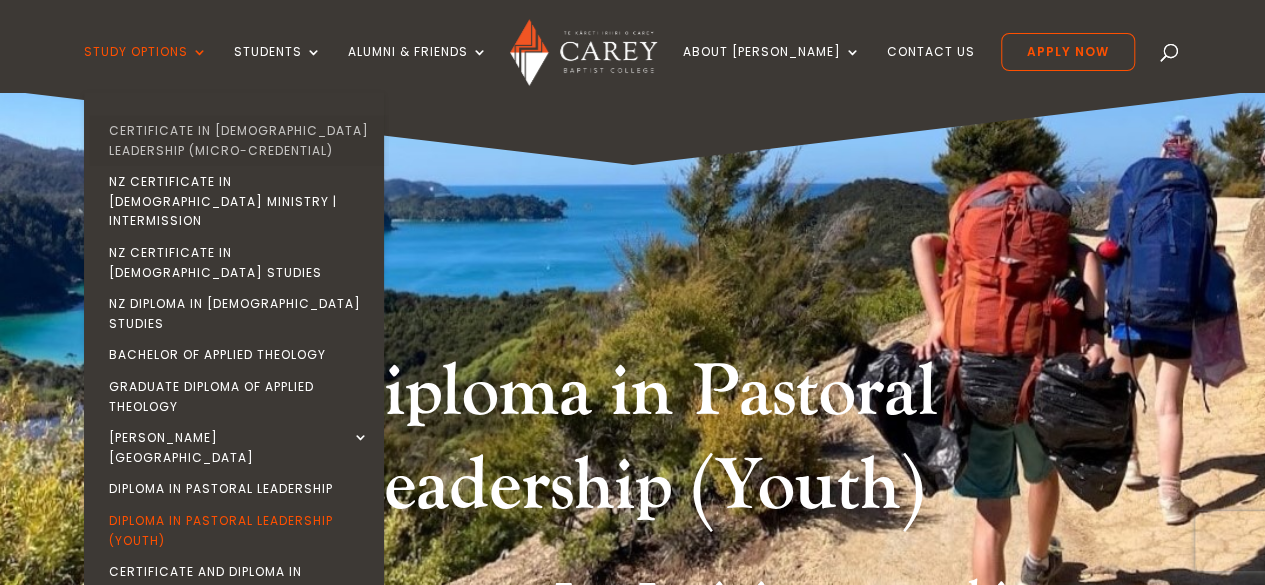 click on "Certificate in [DEMOGRAPHIC_DATA] Leadership (Micro-credential)" at bounding box center [239, 140] 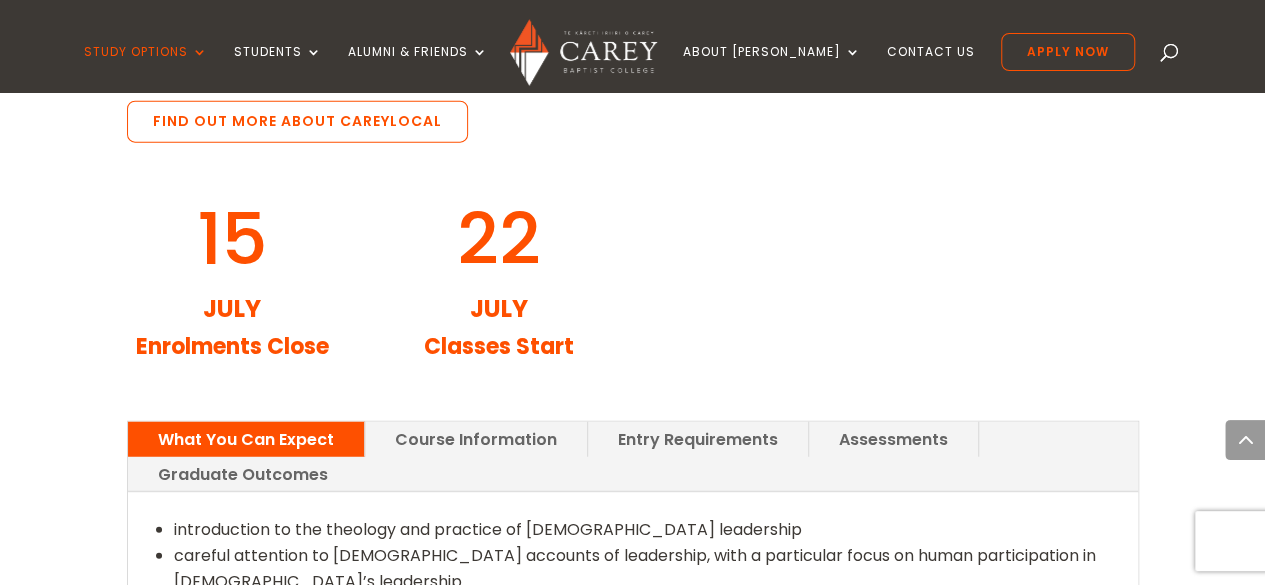 scroll, scrollTop: 2400, scrollLeft: 0, axis: vertical 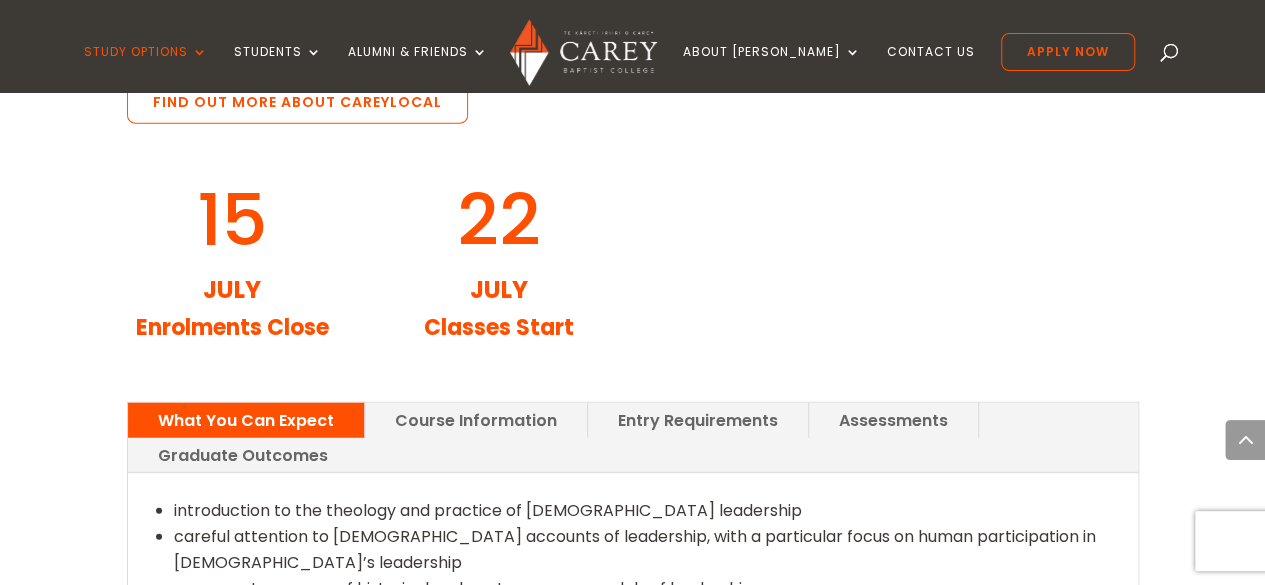 click on "Entry Requirements" at bounding box center [698, 420] 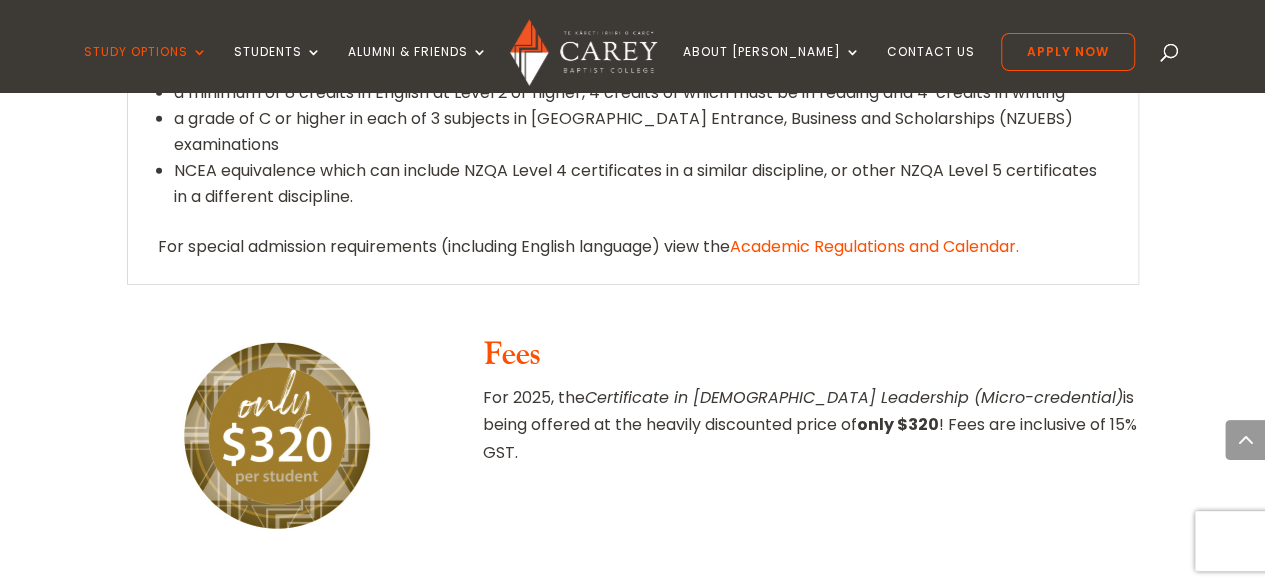 scroll, scrollTop: 2988, scrollLeft: 0, axis: vertical 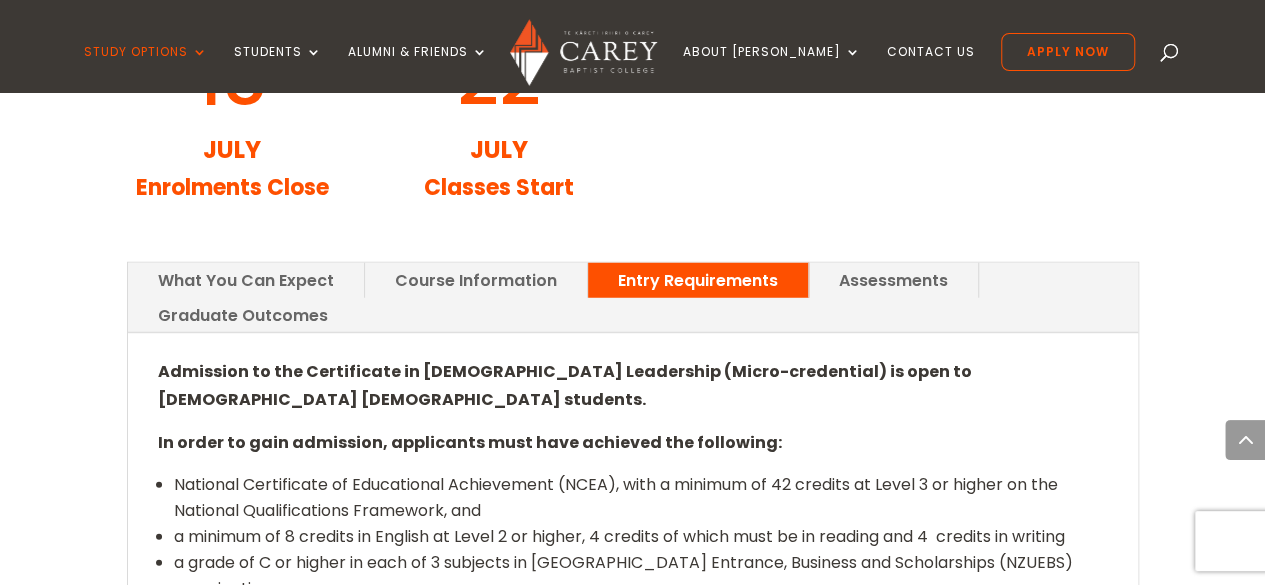 click on "What You Can Expect Course Information Entry Requirements Assessments Graduate Outcomes
introduction to the theology and practice of Christian leadership
careful attention to biblical accounts of leadership, with a particular focus on human participation in God’s leadership
exposure to a range of historical and contemporary models of leadership
engagement with a range of practices critical to leadership in Aotearoa today
practical solutions to the leadership challenges you are facing in your context
equipping with the foundational knowledge, skills, practices and posture to lead faithfully and fruitfully in the context where you are called to serve
spending  two hours a week  at the evening session and you can expect to commit up to a  further seven hours  a week to reading and preparing for lectures and assignments
Topics covered will include:" at bounding box center [633, 496] 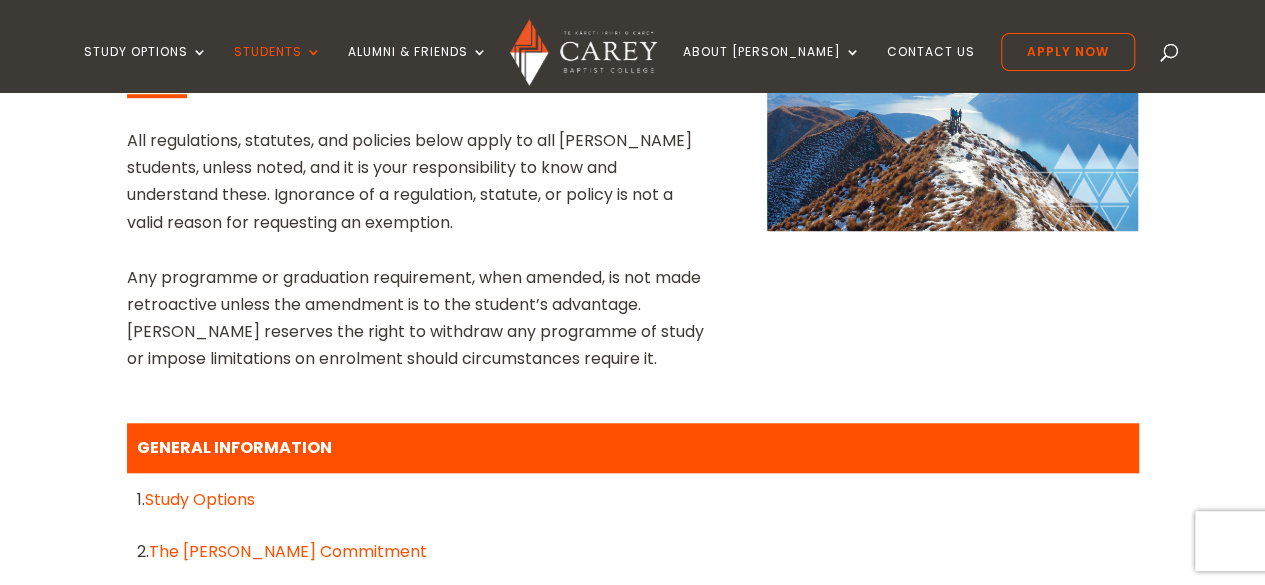 scroll, scrollTop: 659, scrollLeft: 0, axis: vertical 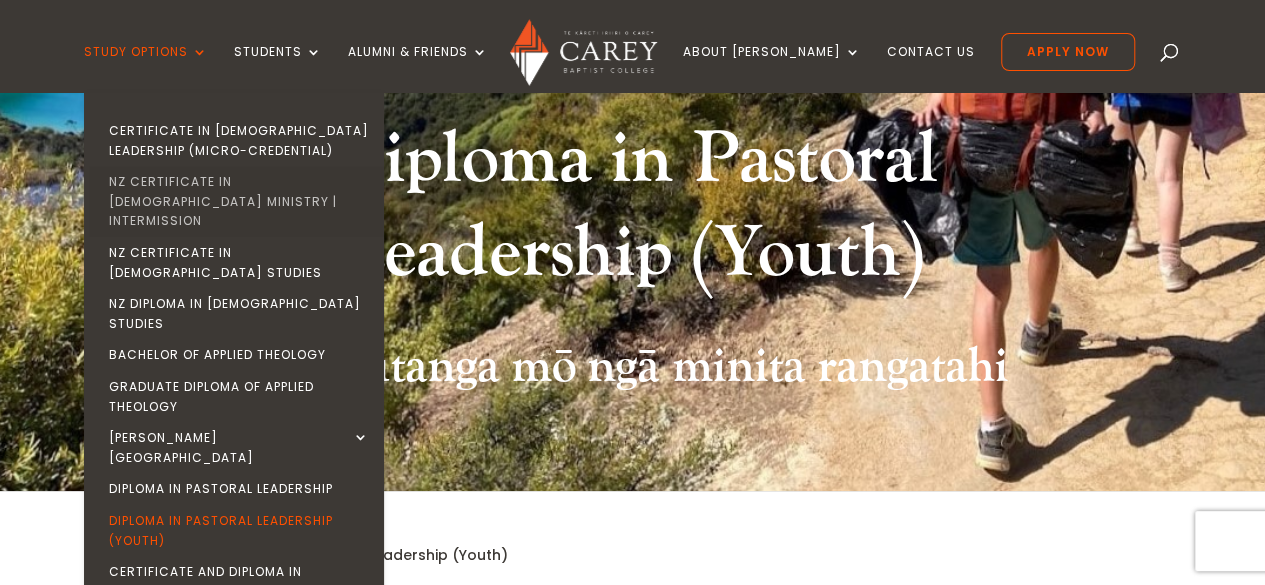 click on "NZ Certificate in [DEMOGRAPHIC_DATA] Ministry | Intermission" at bounding box center [239, 201] 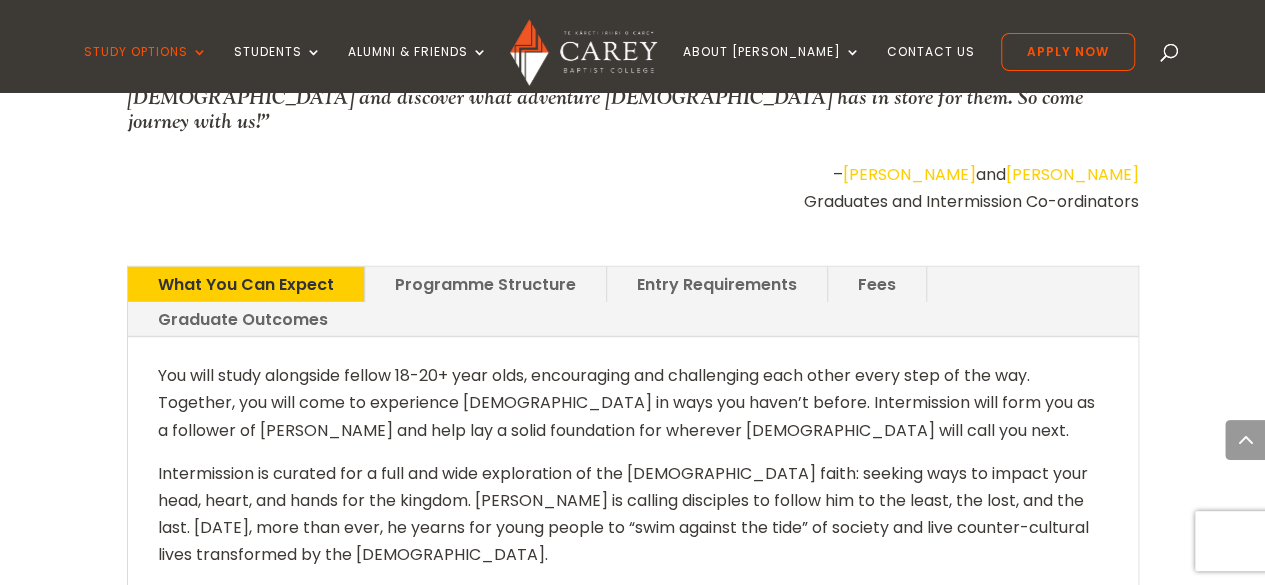 scroll, scrollTop: 2680, scrollLeft: 0, axis: vertical 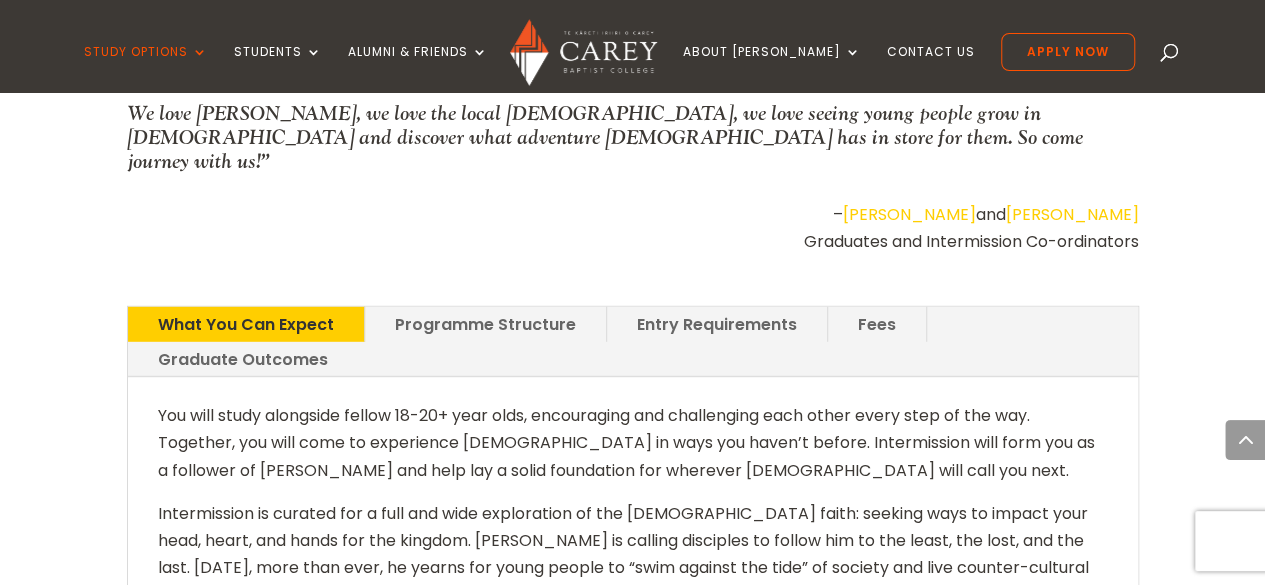 click on "Fees" at bounding box center [877, 324] 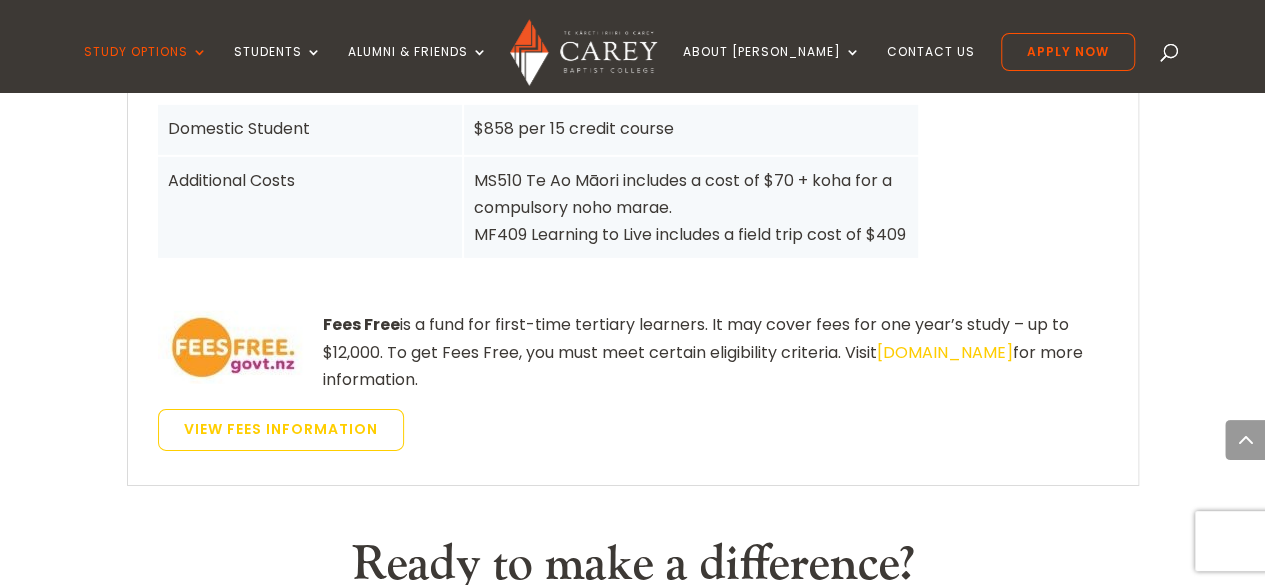 scroll, scrollTop: 3056, scrollLeft: 0, axis: vertical 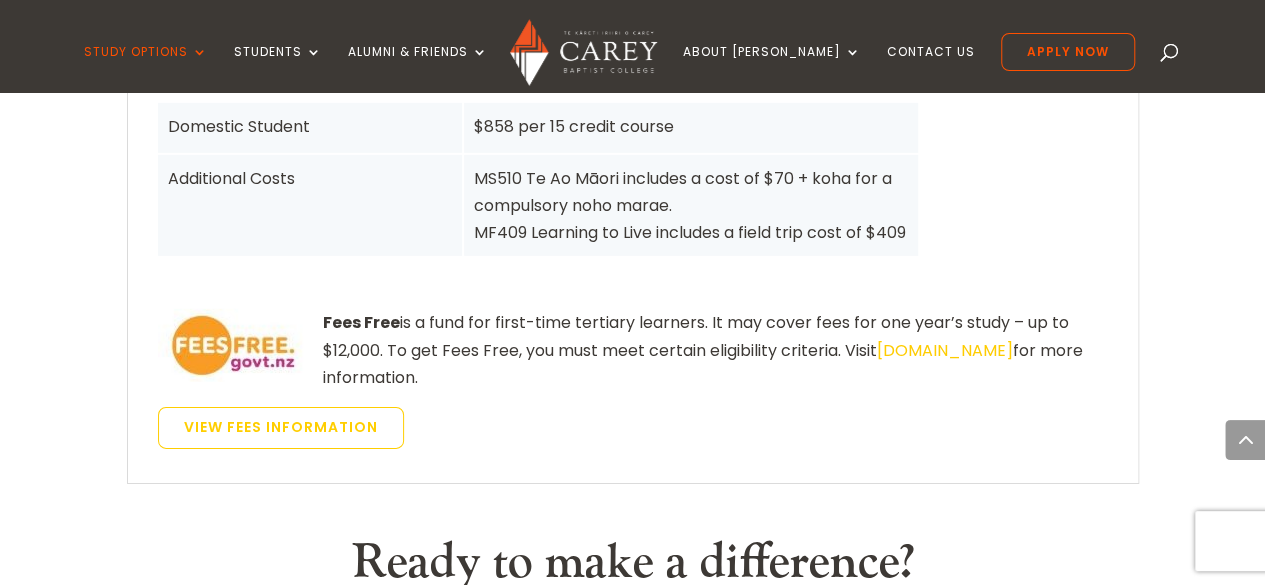 click on "[DOMAIN_NAME]" at bounding box center (945, 350) 